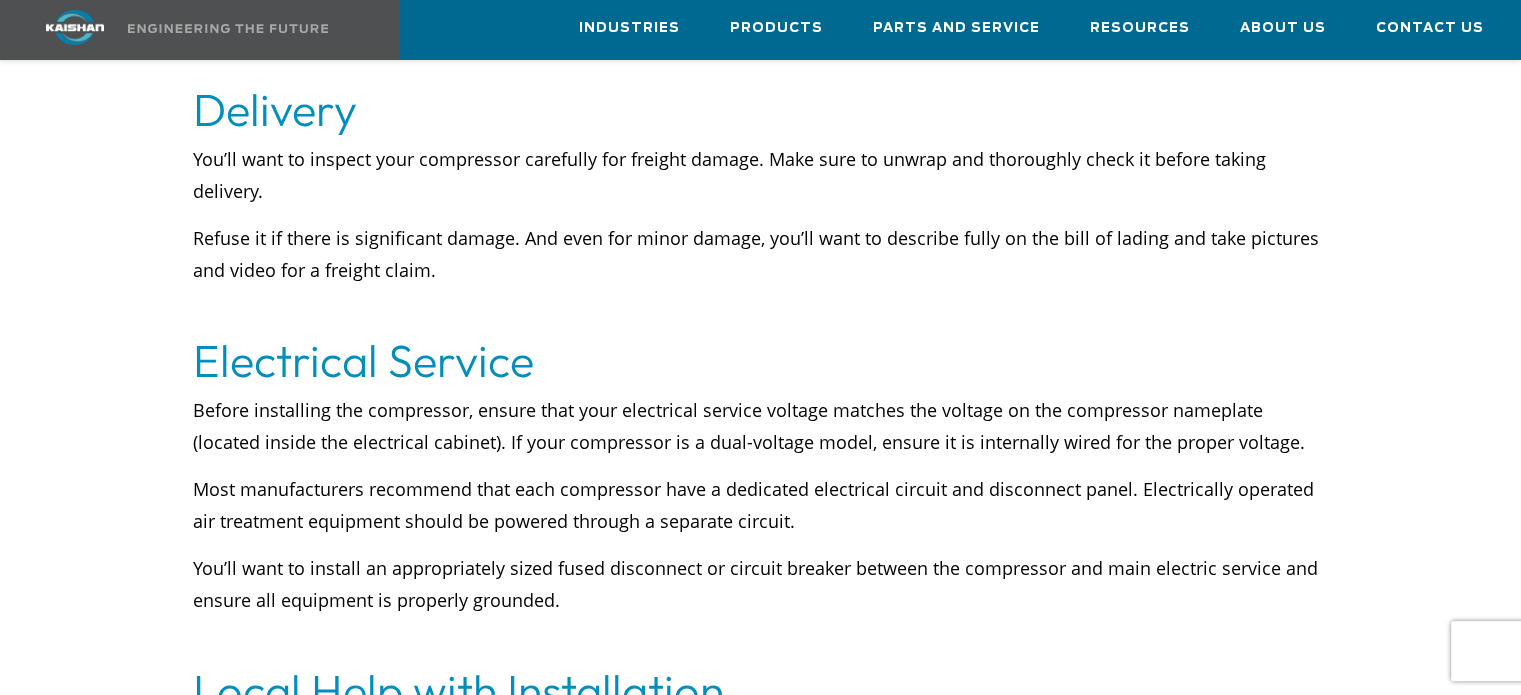 scroll, scrollTop: 8600, scrollLeft: 0, axis: vertical 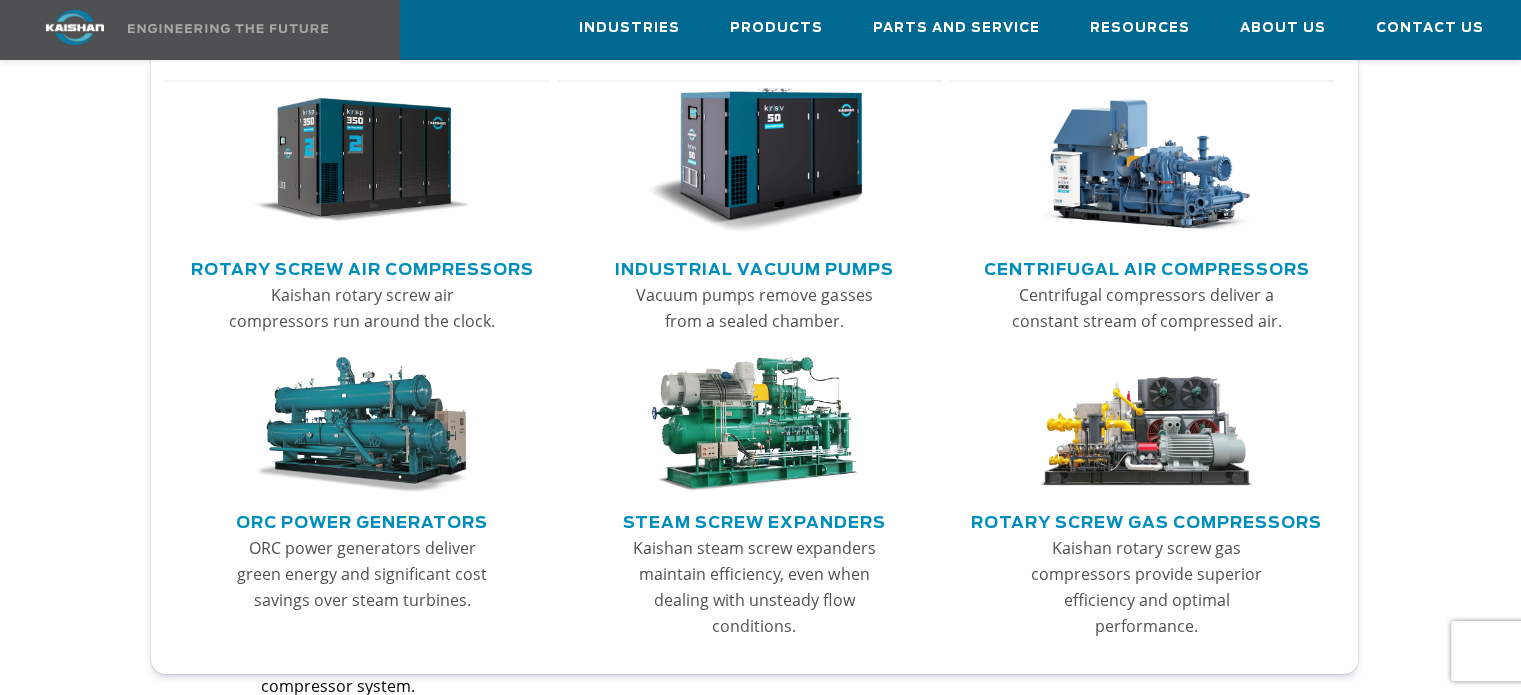 click at bounding box center (361, 161) 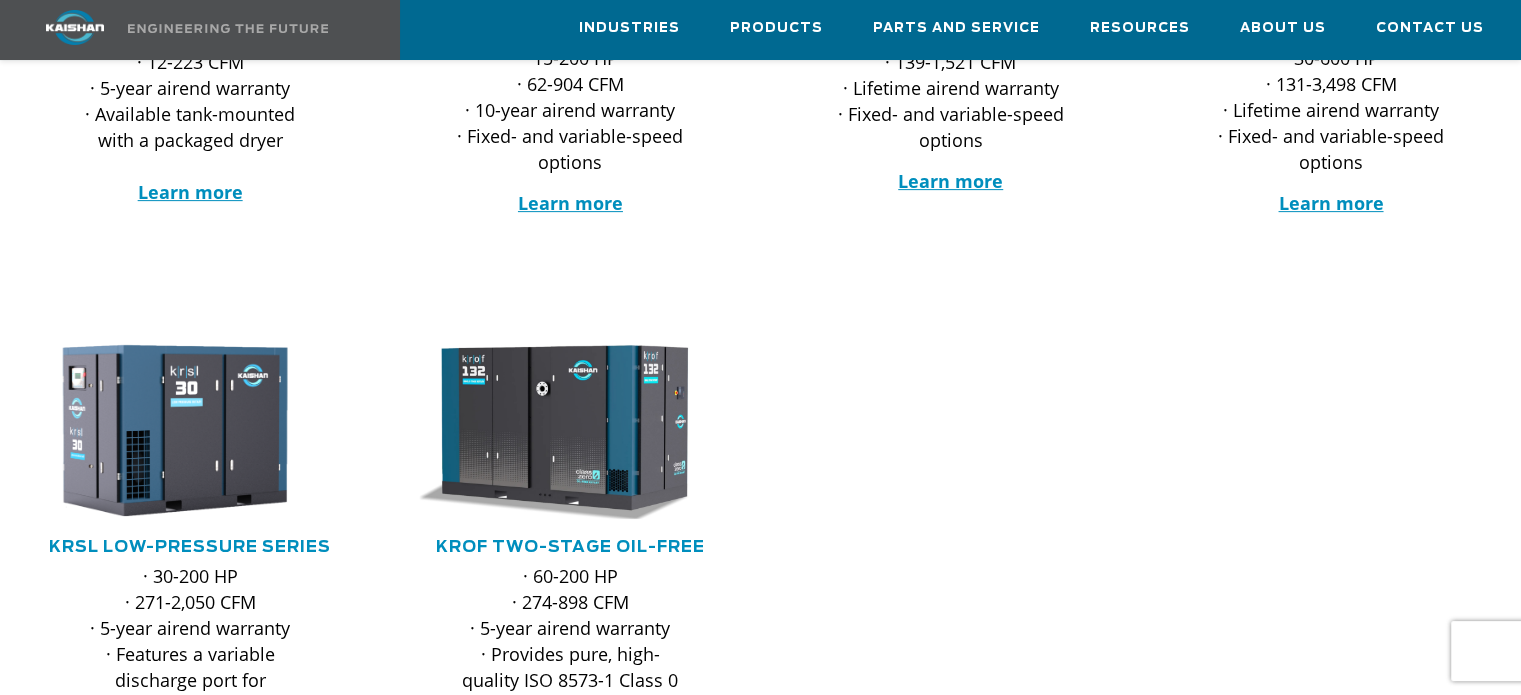scroll, scrollTop: 800, scrollLeft: 0, axis: vertical 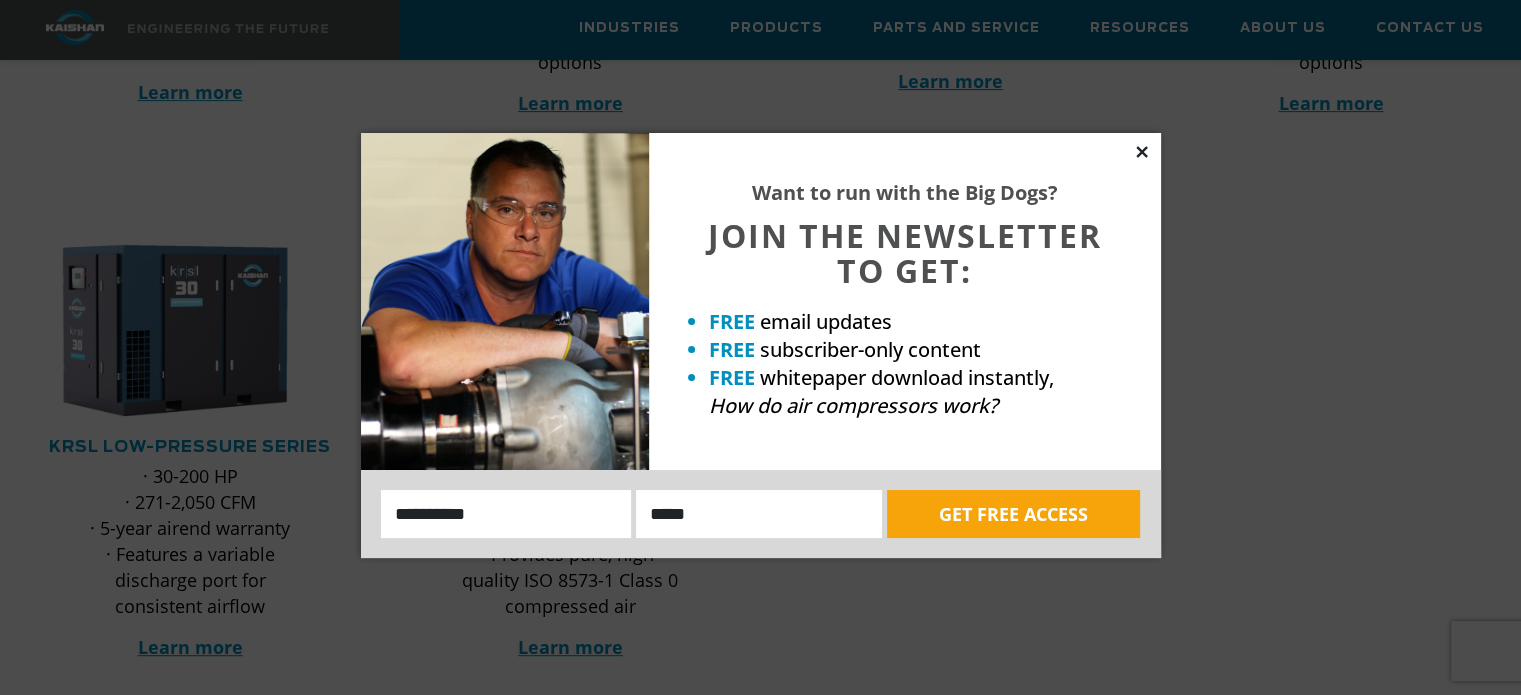click 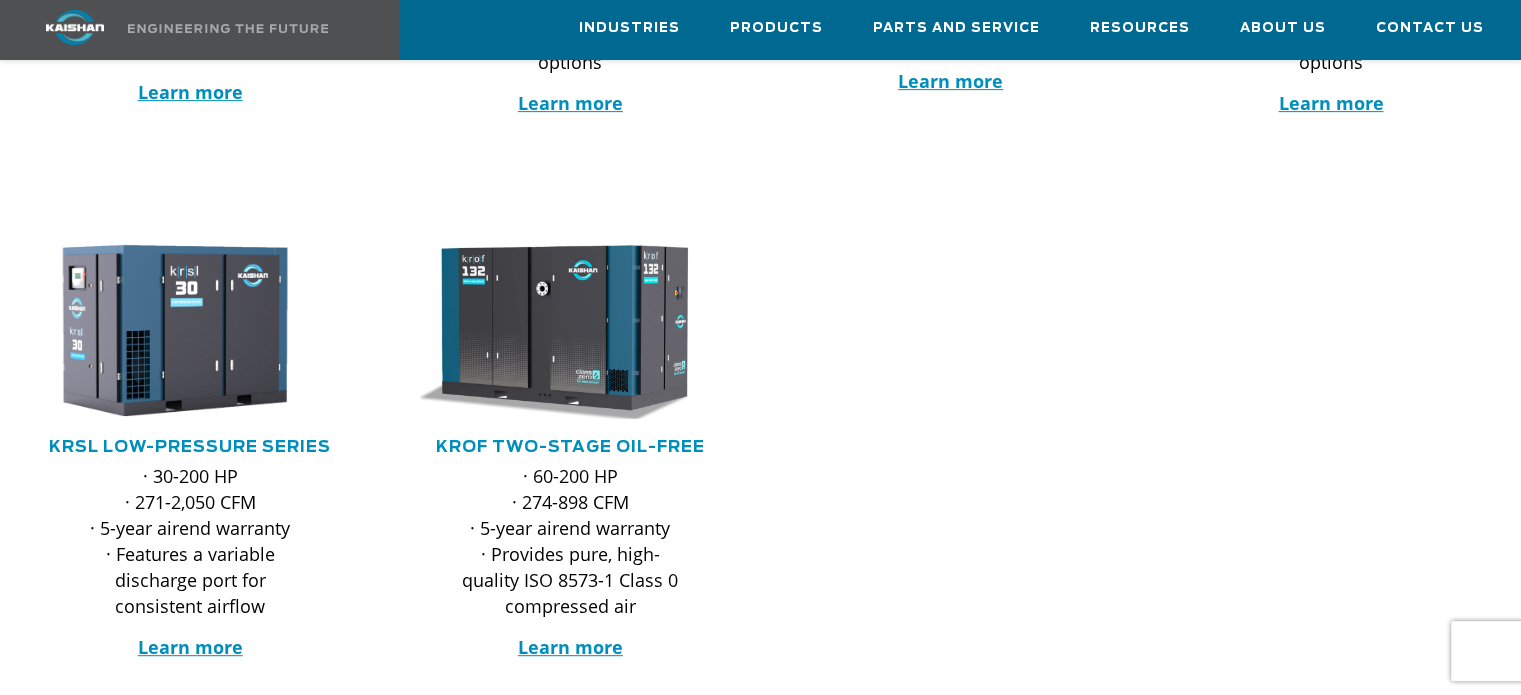 click on "KROF TWO-STAGE OIL-FREE" at bounding box center (570, 447) 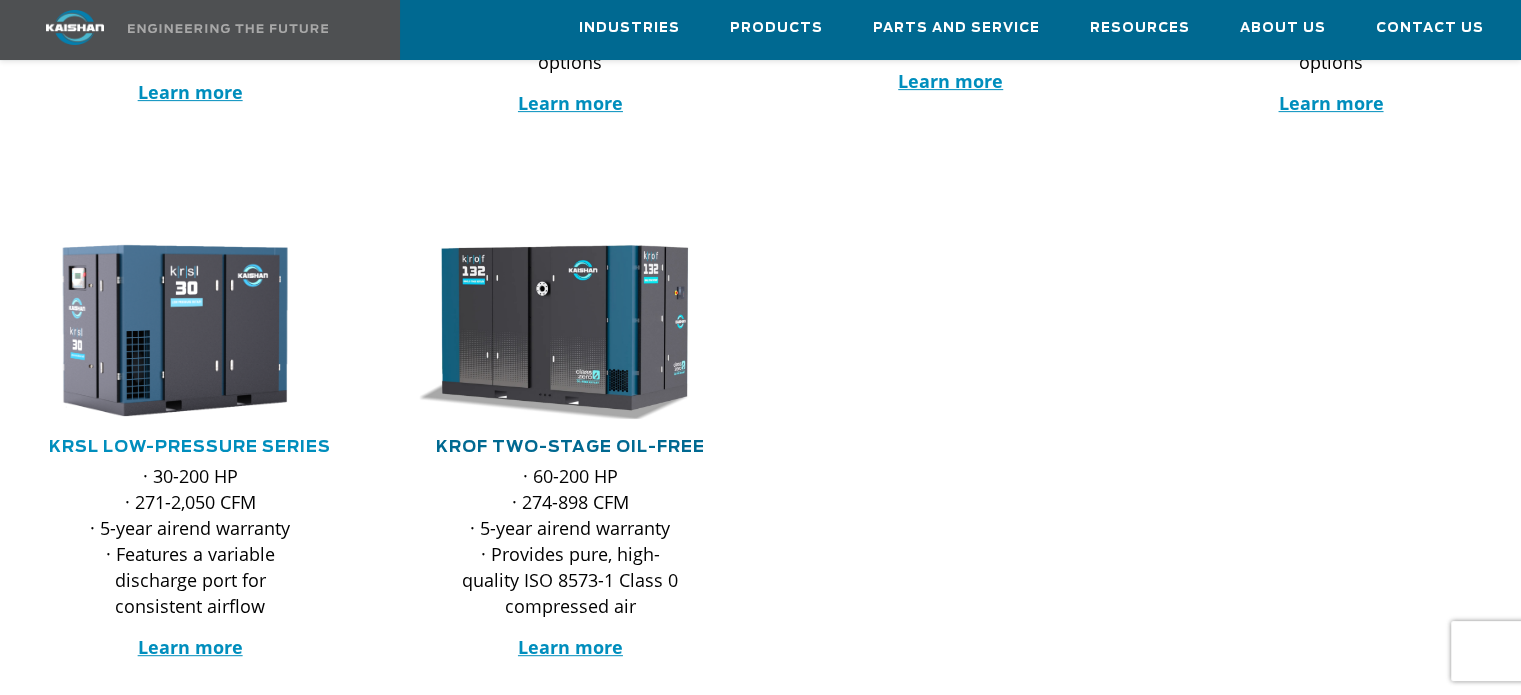 click on "KROF TWO-STAGE OIL-FREE" at bounding box center (570, 447) 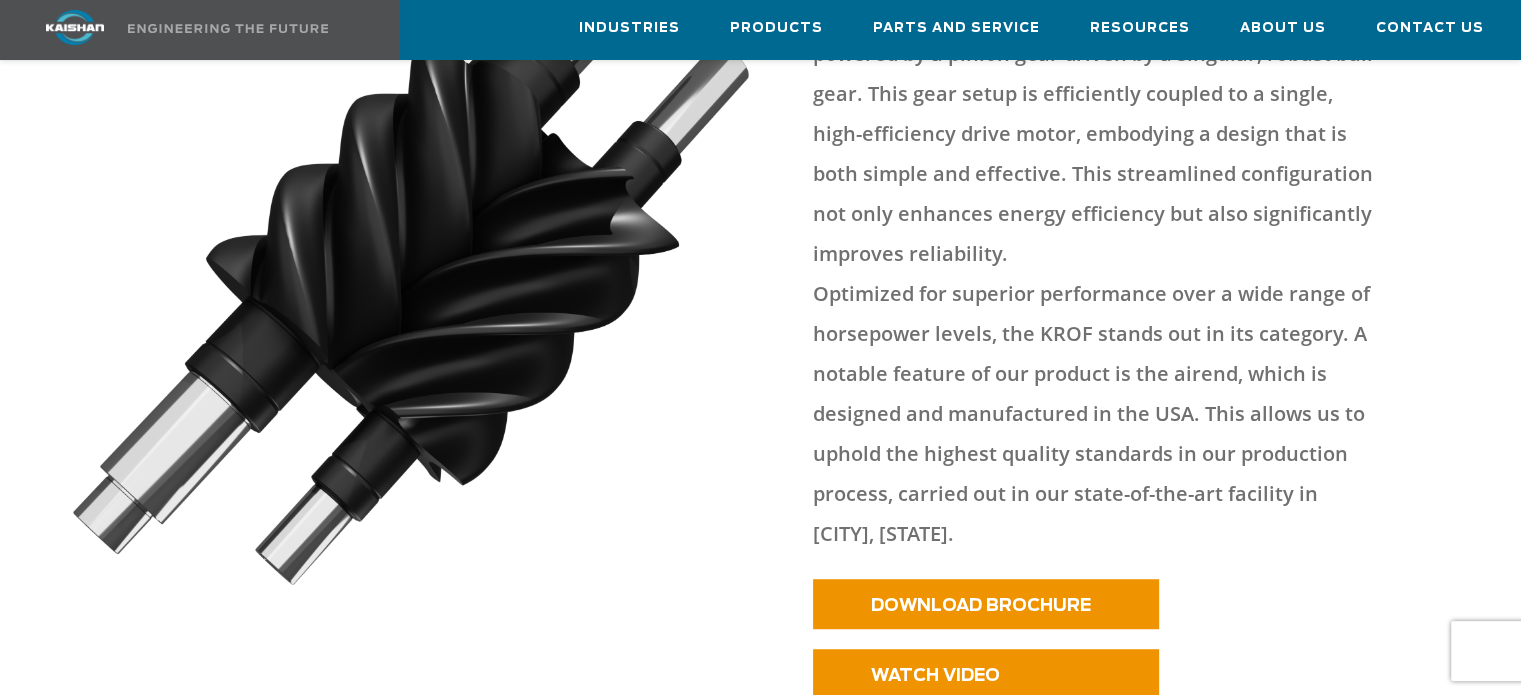 scroll, scrollTop: 0, scrollLeft: 0, axis: both 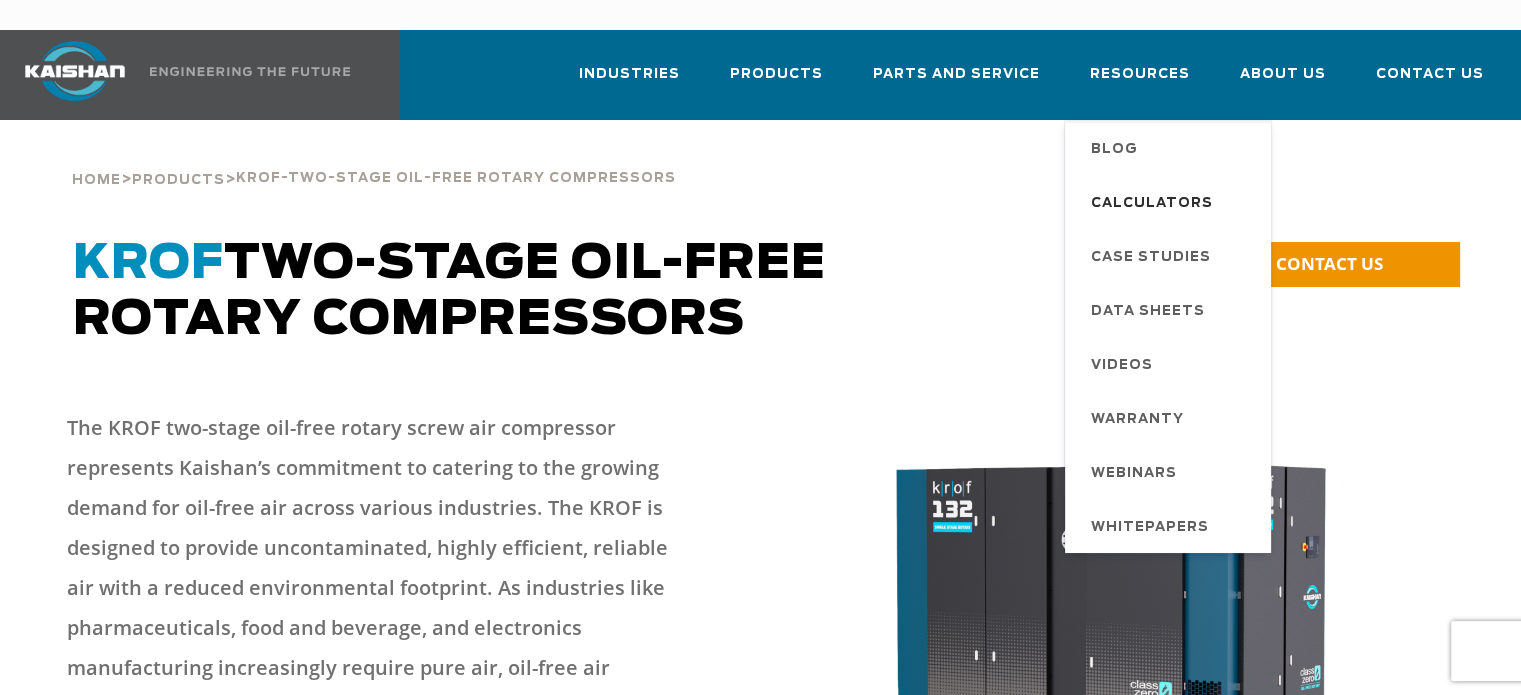 click on "Calculators" at bounding box center [1152, 204] 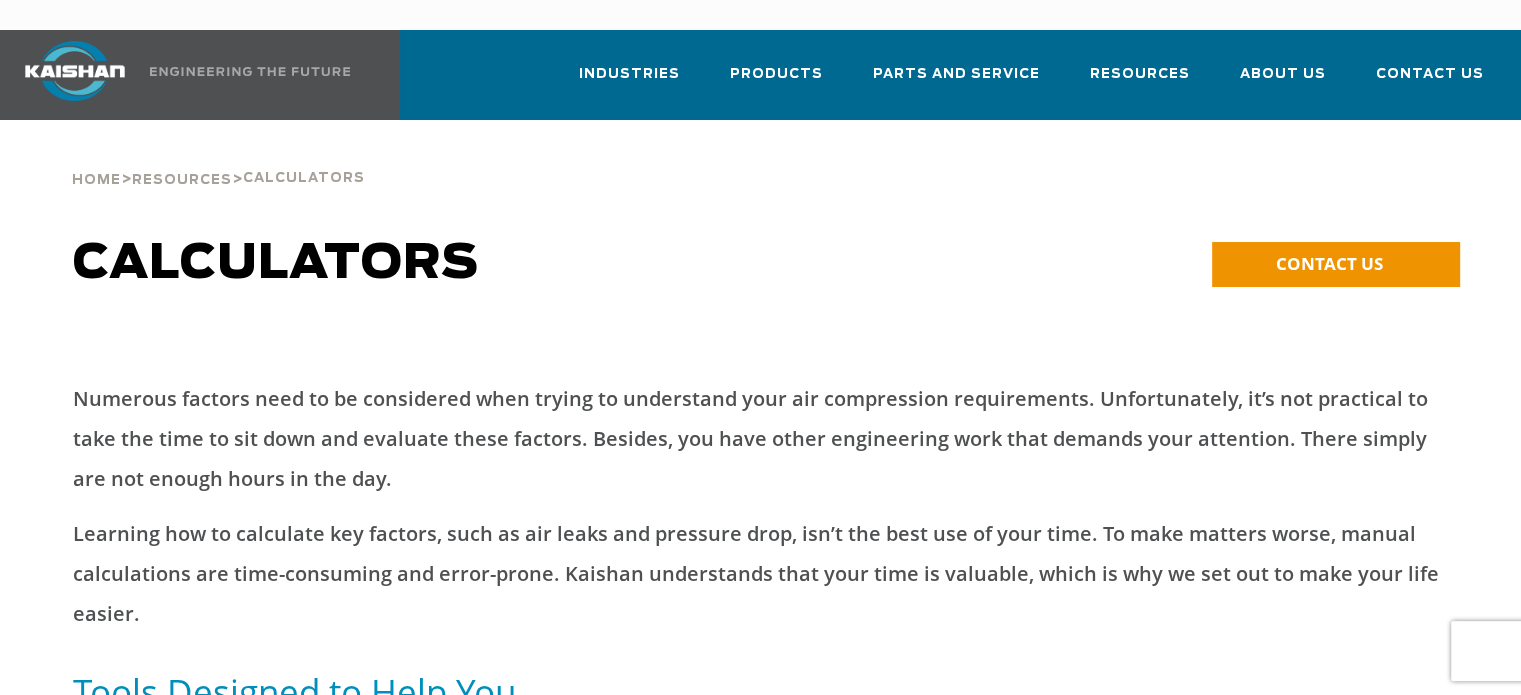 scroll, scrollTop: 1000, scrollLeft: 0, axis: vertical 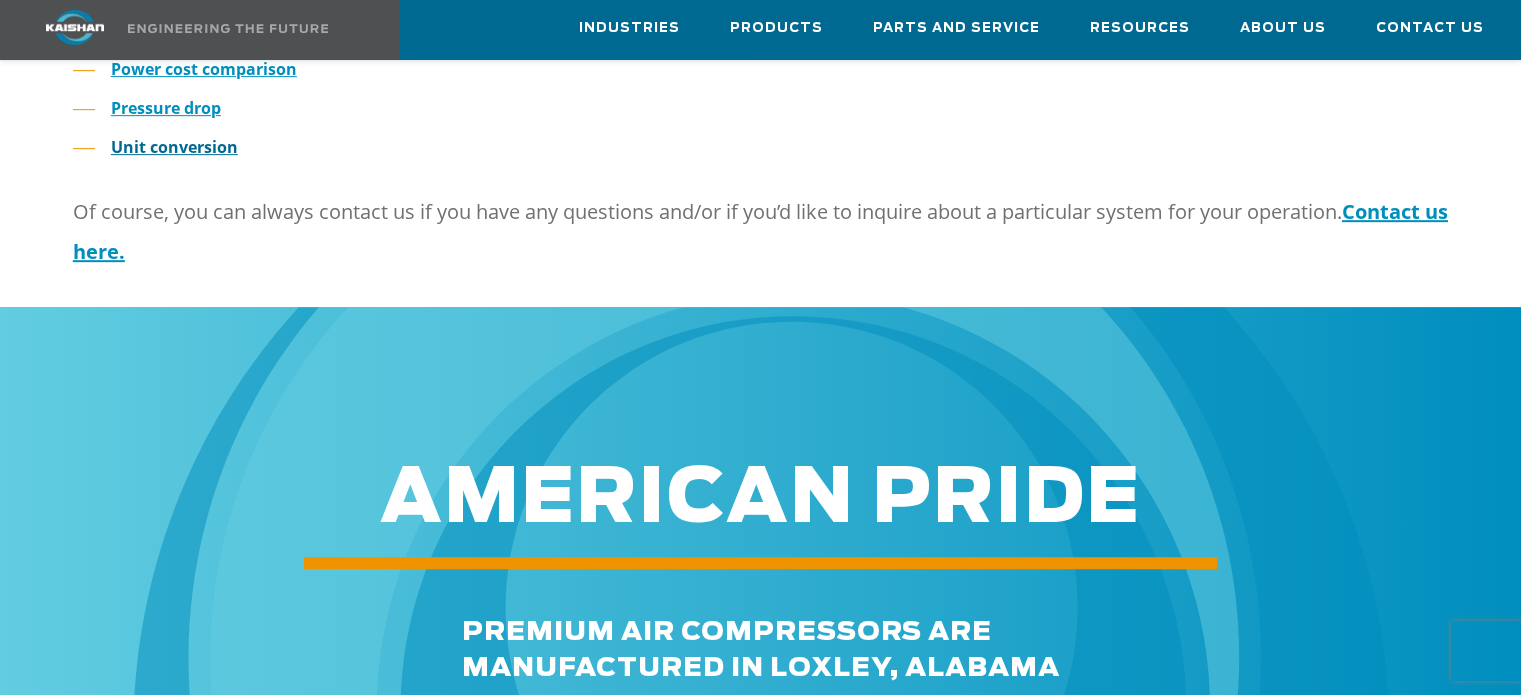click on "Unit conversion" at bounding box center (174, 147) 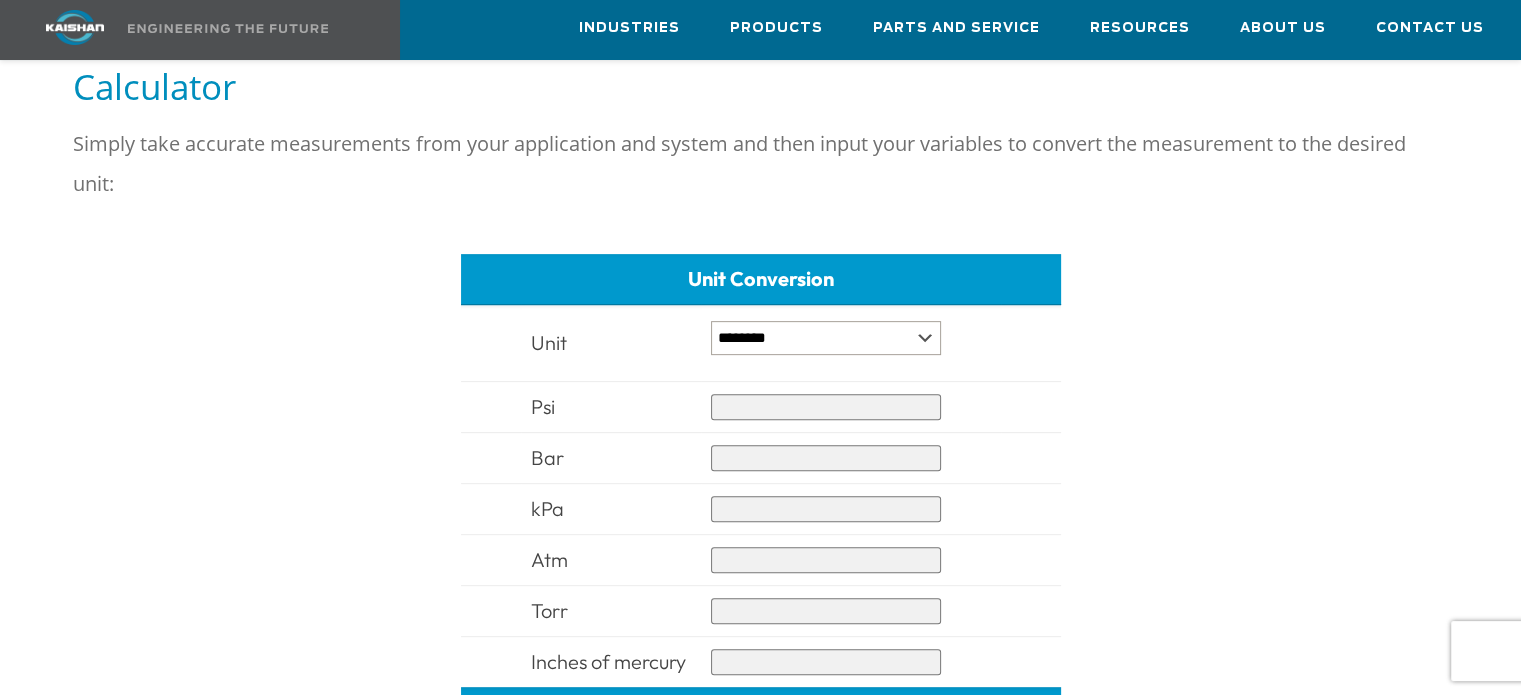 scroll, scrollTop: 900, scrollLeft: 0, axis: vertical 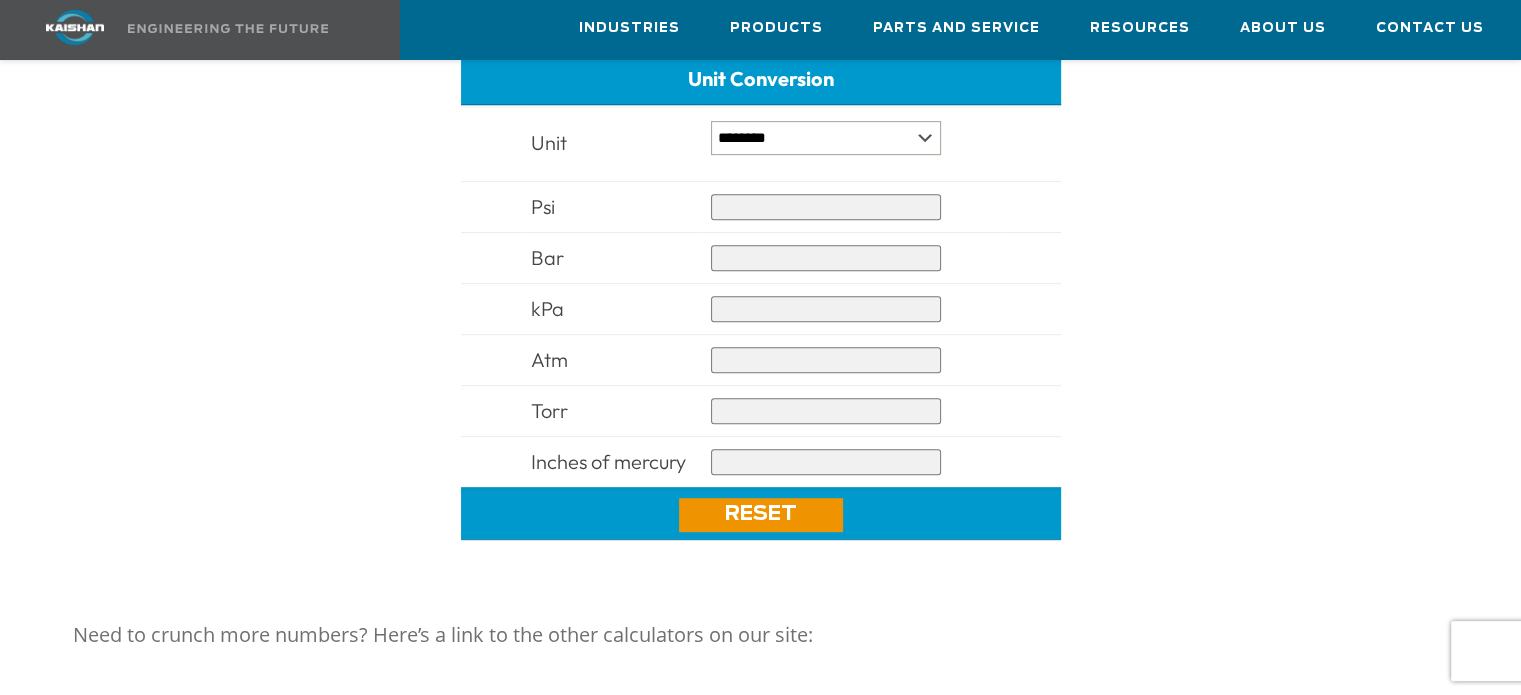 click at bounding box center (826, 207) 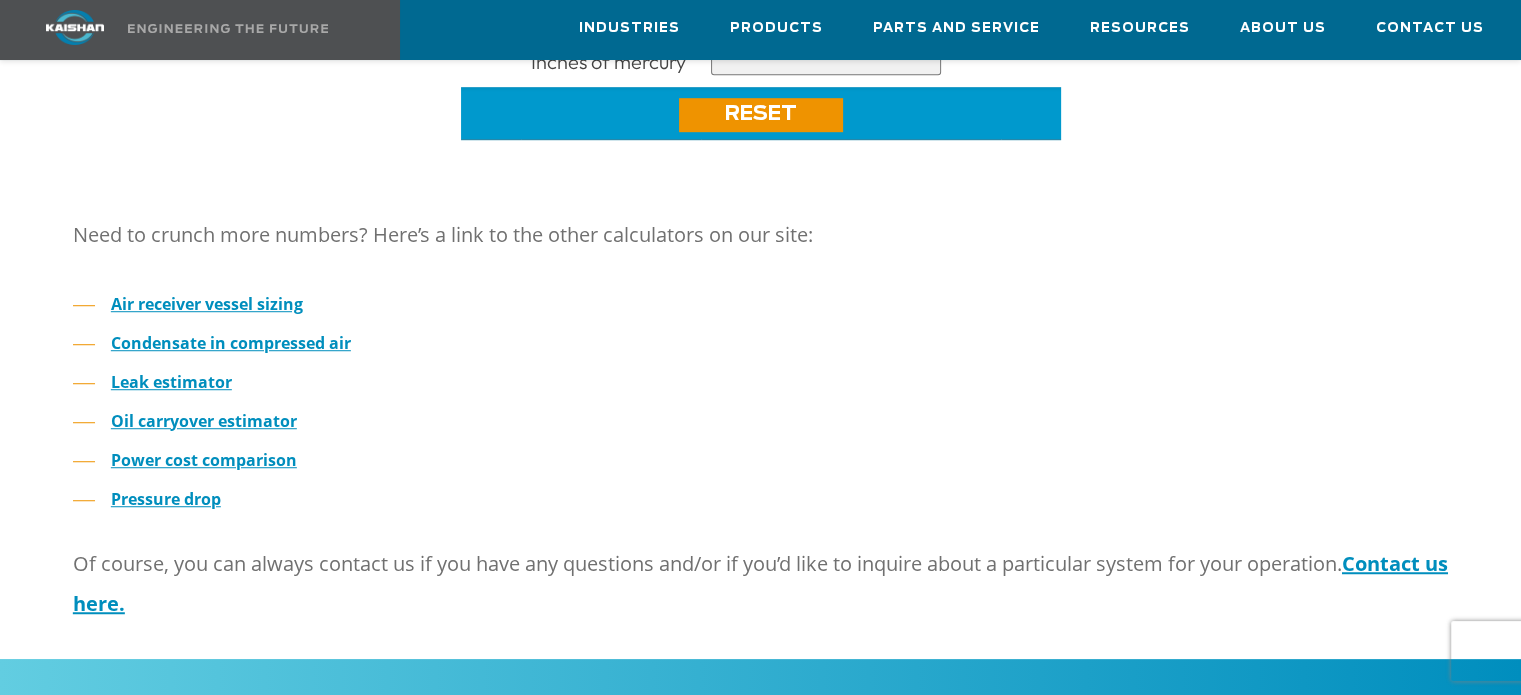 scroll, scrollTop: 0, scrollLeft: 0, axis: both 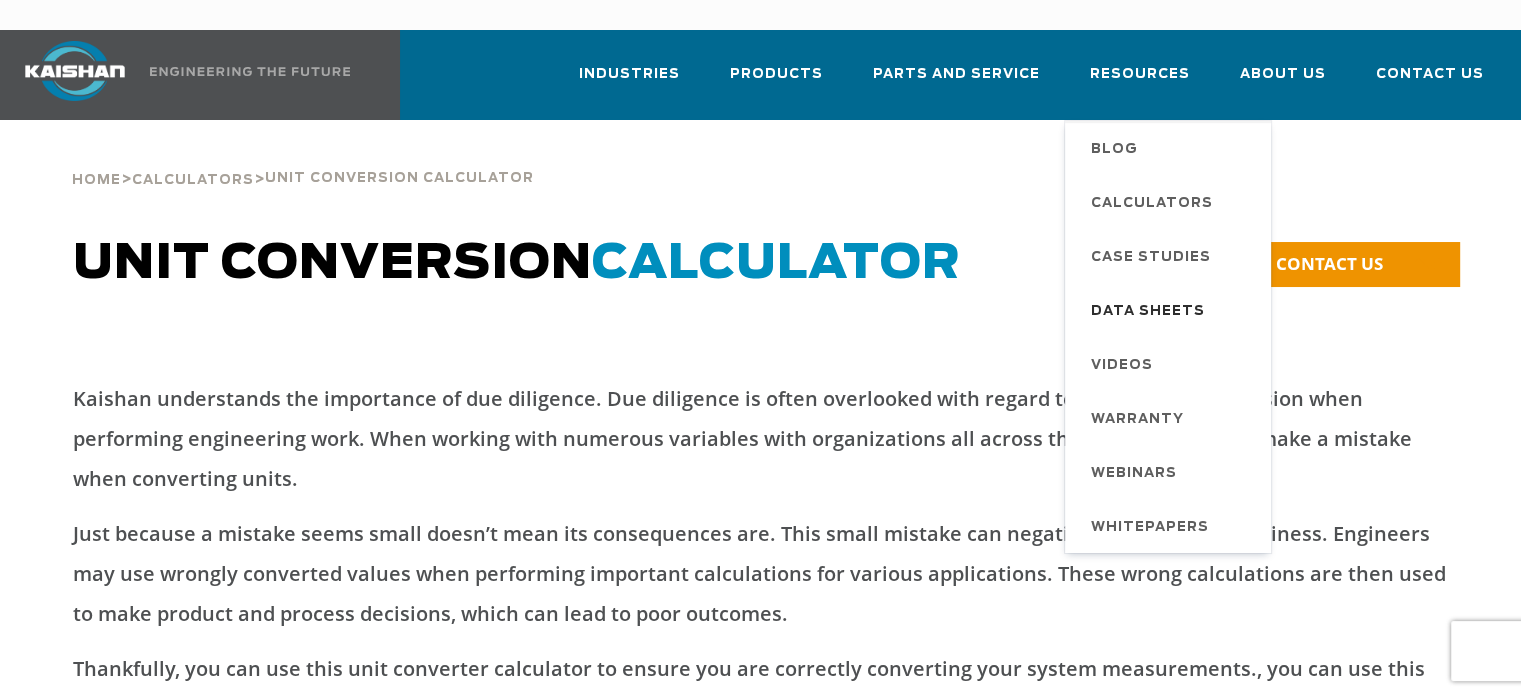 click on "Data Sheets" at bounding box center [1148, 312] 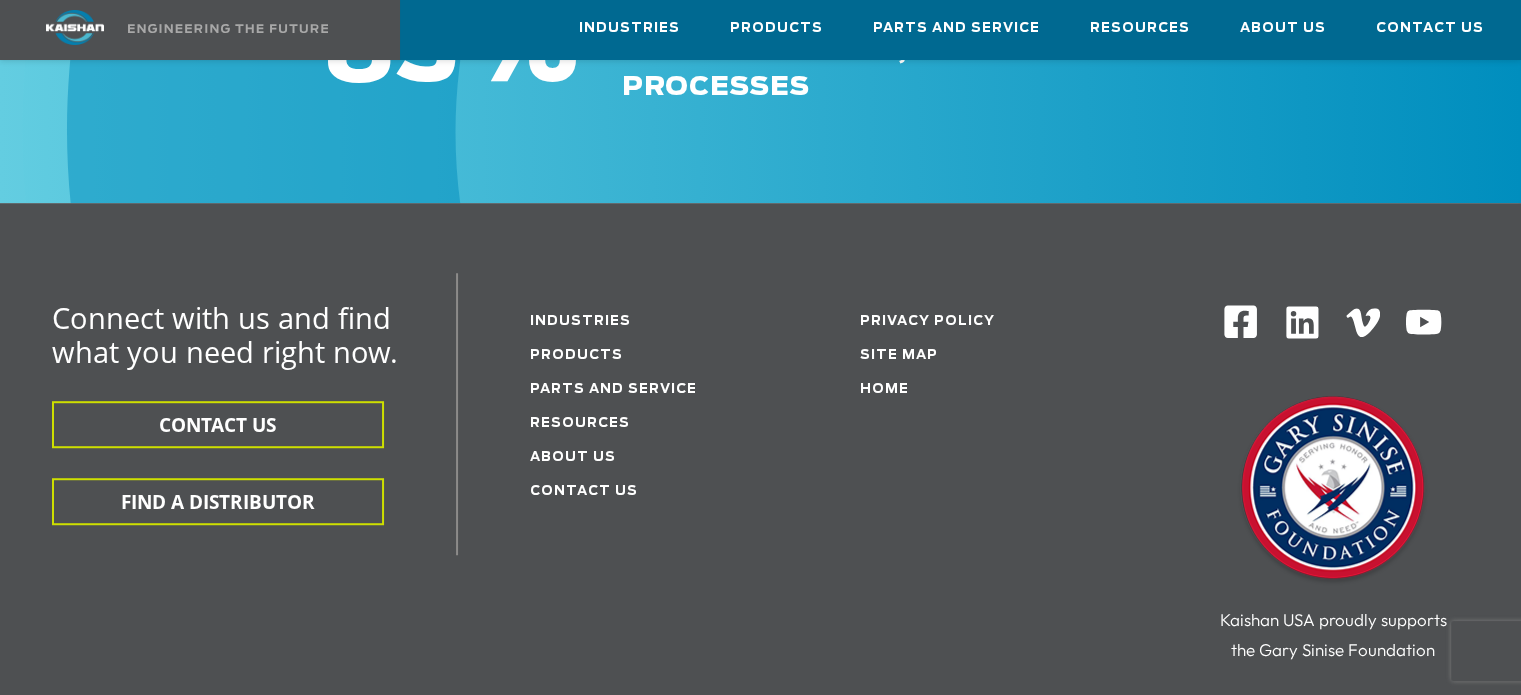 scroll, scrollTop: 0, scrollLeft: 0, axis: both 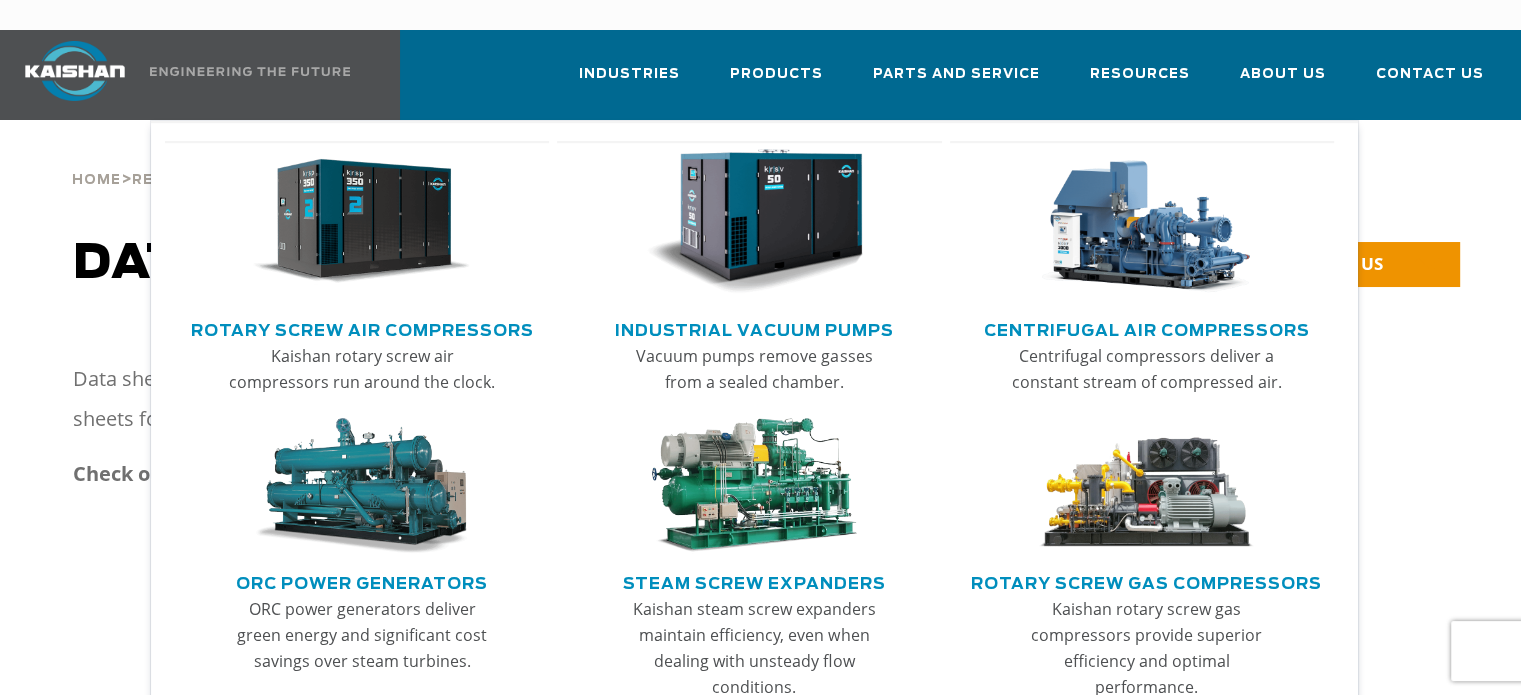 click at bounding box center [361, 222] 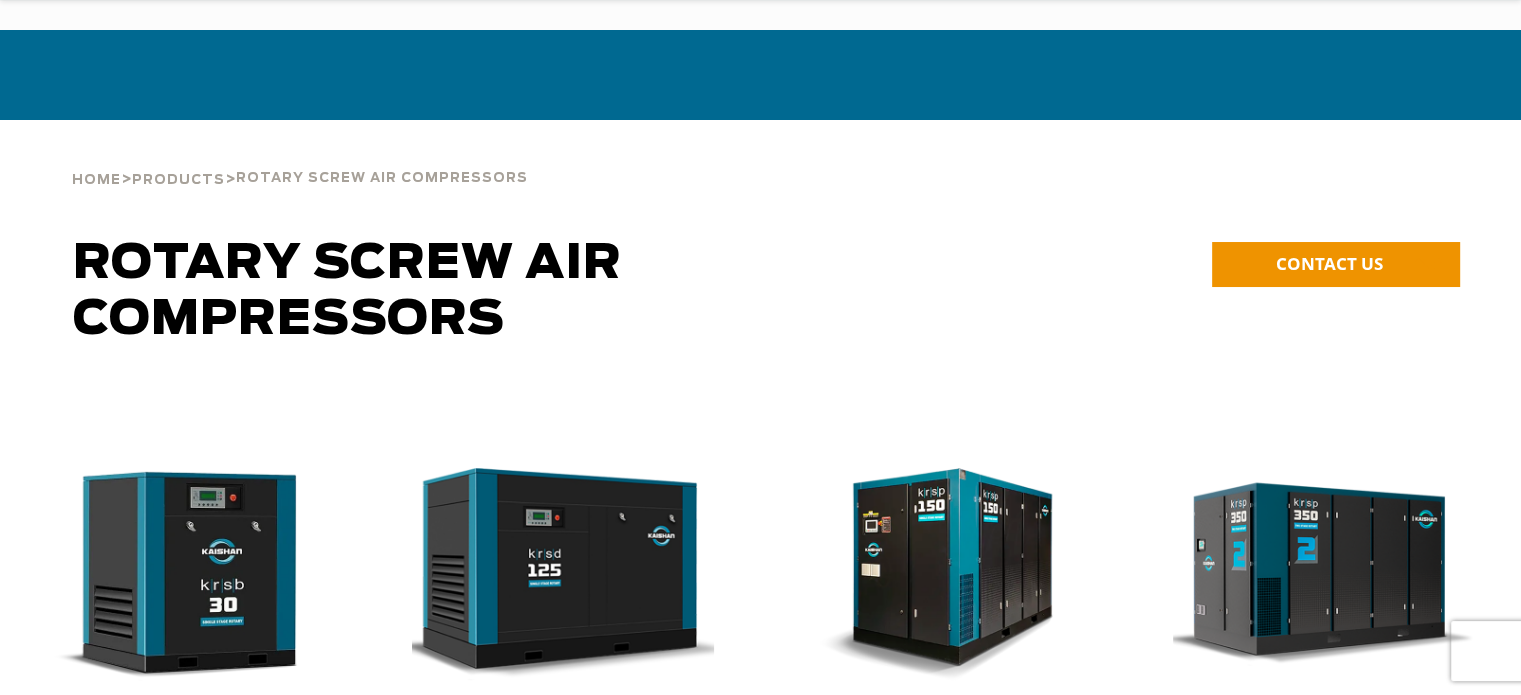 scroll, scrollTop: 300, scrollLeft: 0, axis: vertical 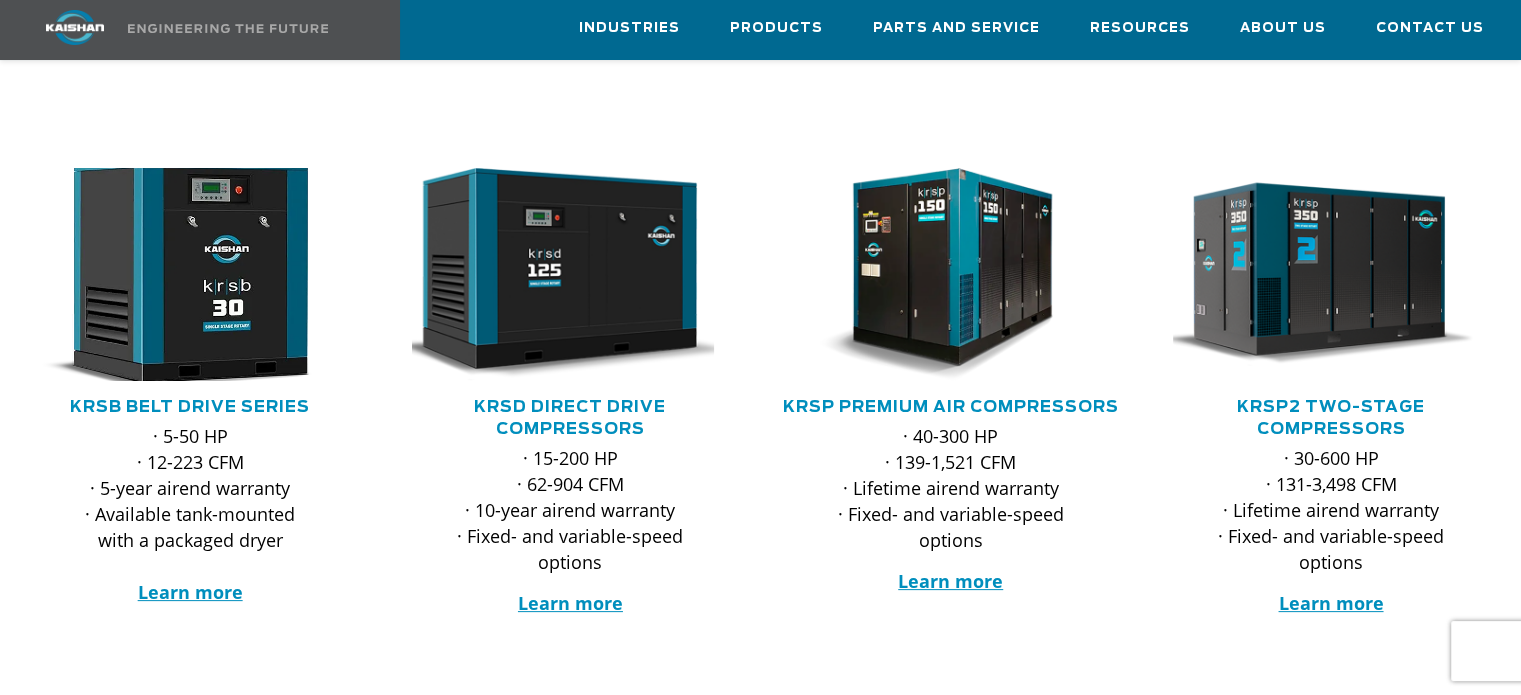 click at bounding box center [175, 274] 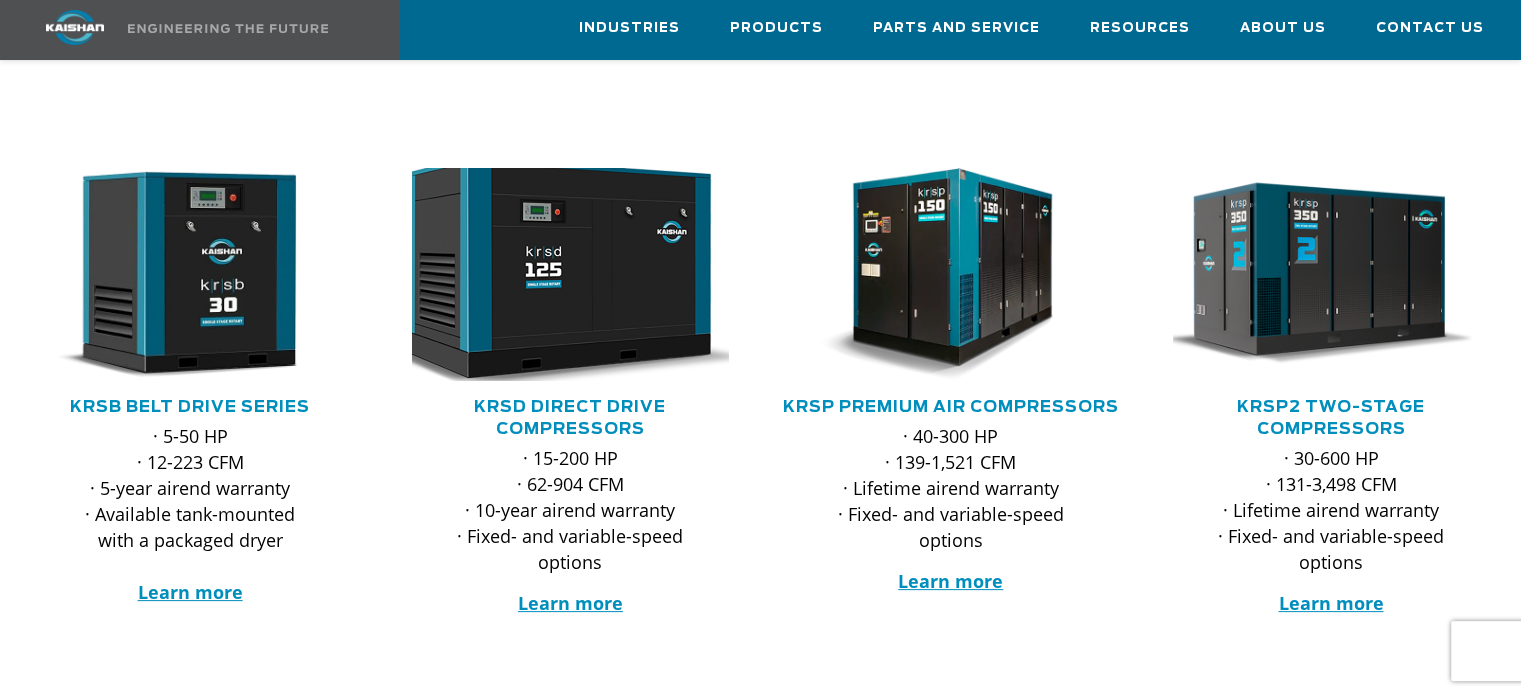 click at bounding box center [555, 274] 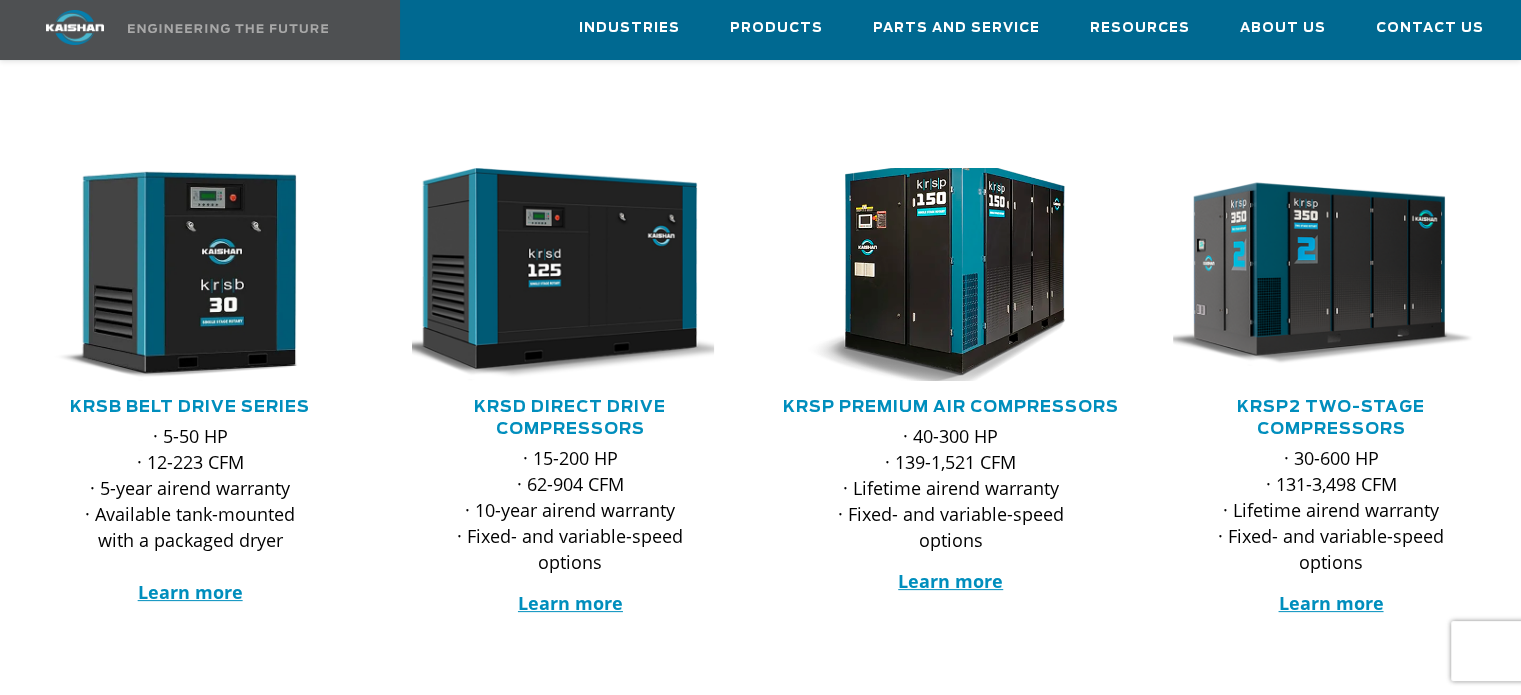 click at bounding box center [936, 274] 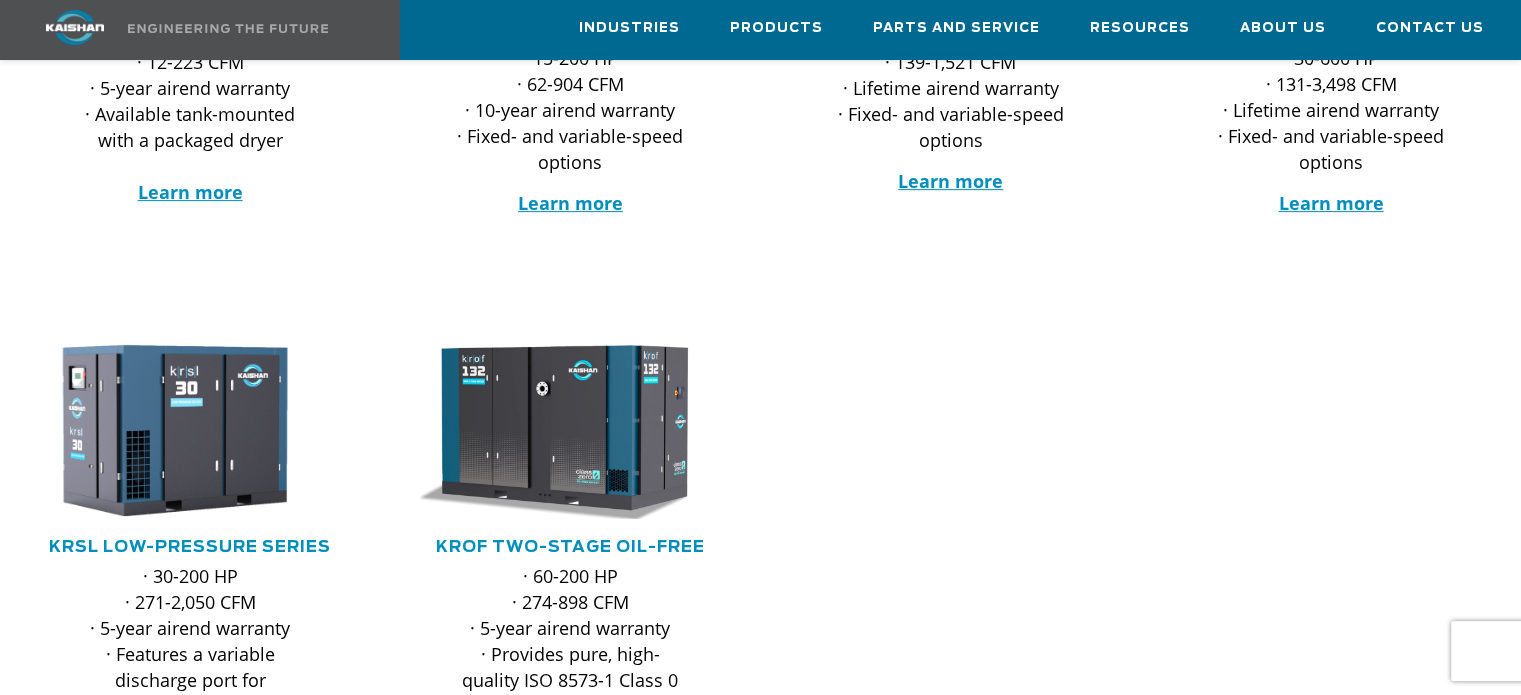 scroll, scrollTop: 300, scrollLeft: 0, axis: vertical 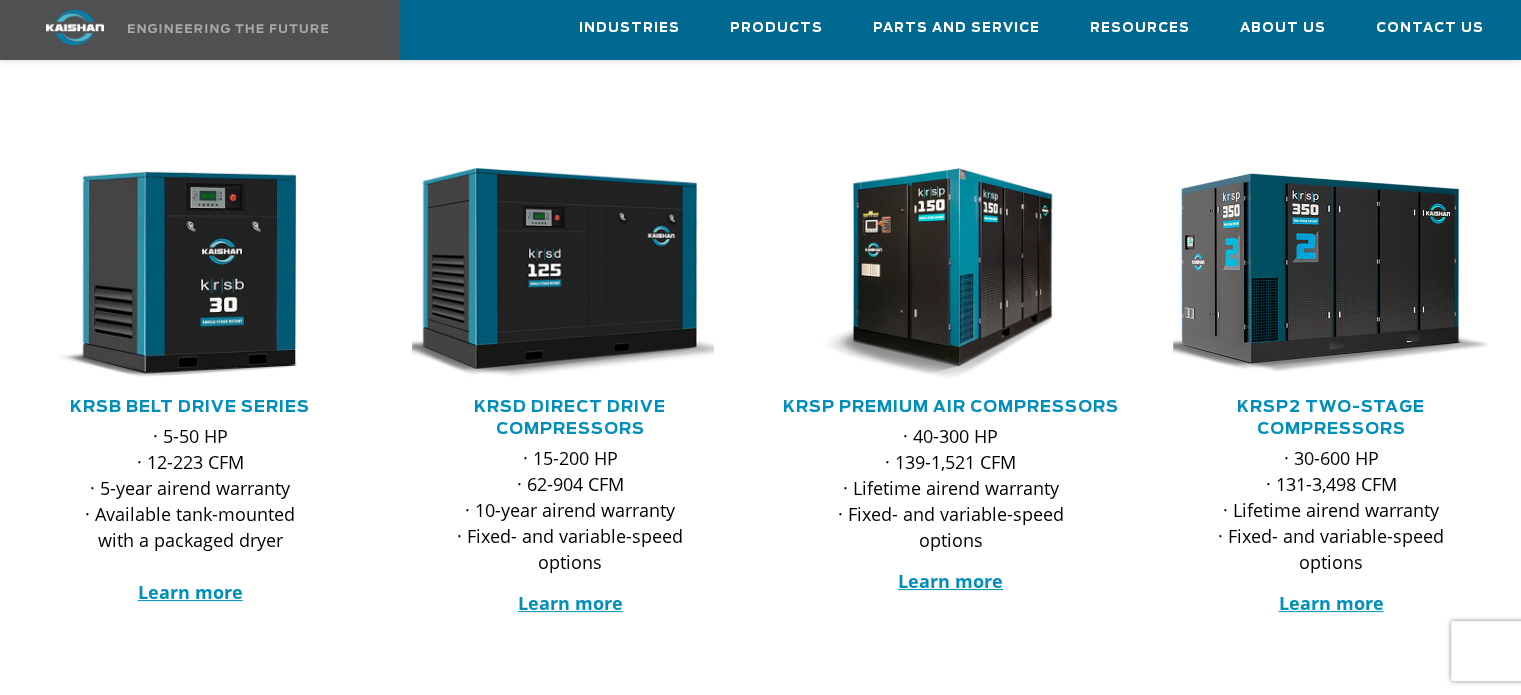 click at bounding box center (1316, 274) 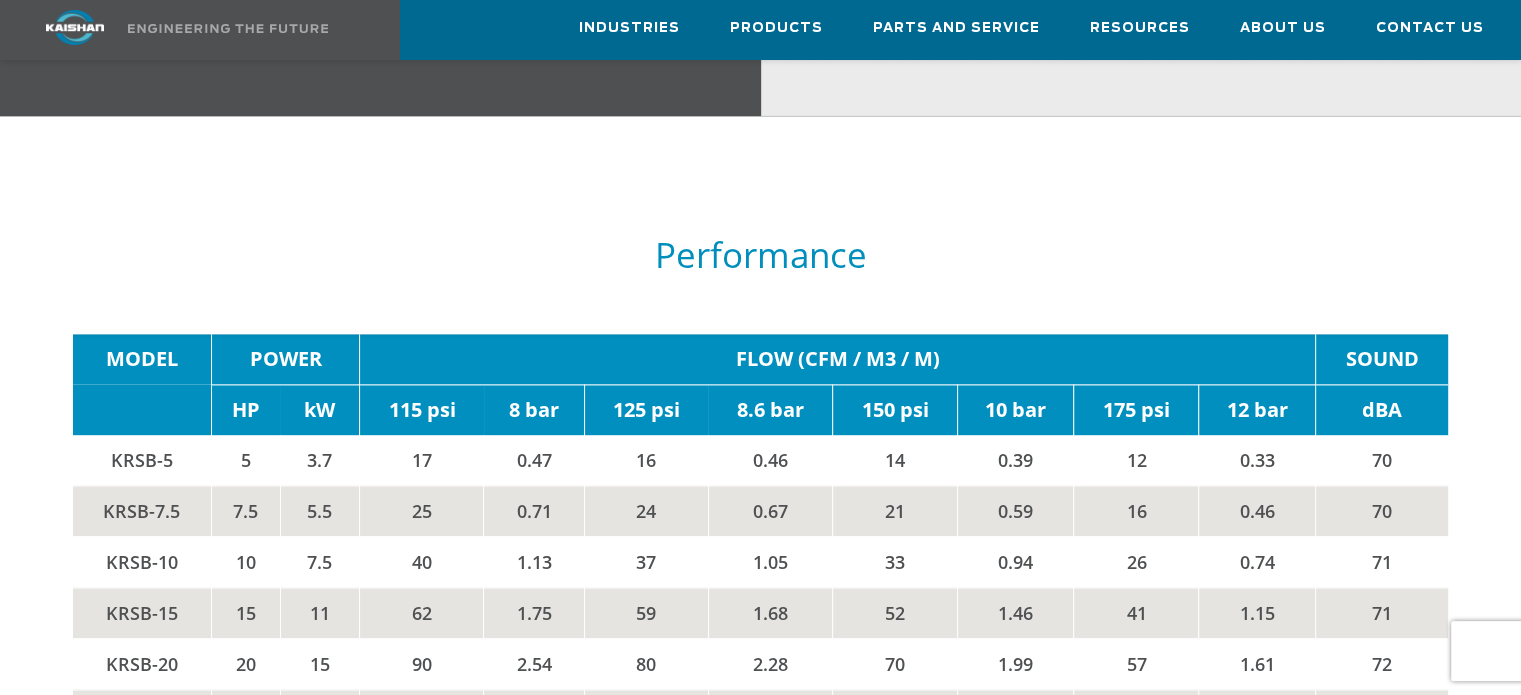 scroll, scrollTop: 3100, scrollLeft: 0, axis: vertical 